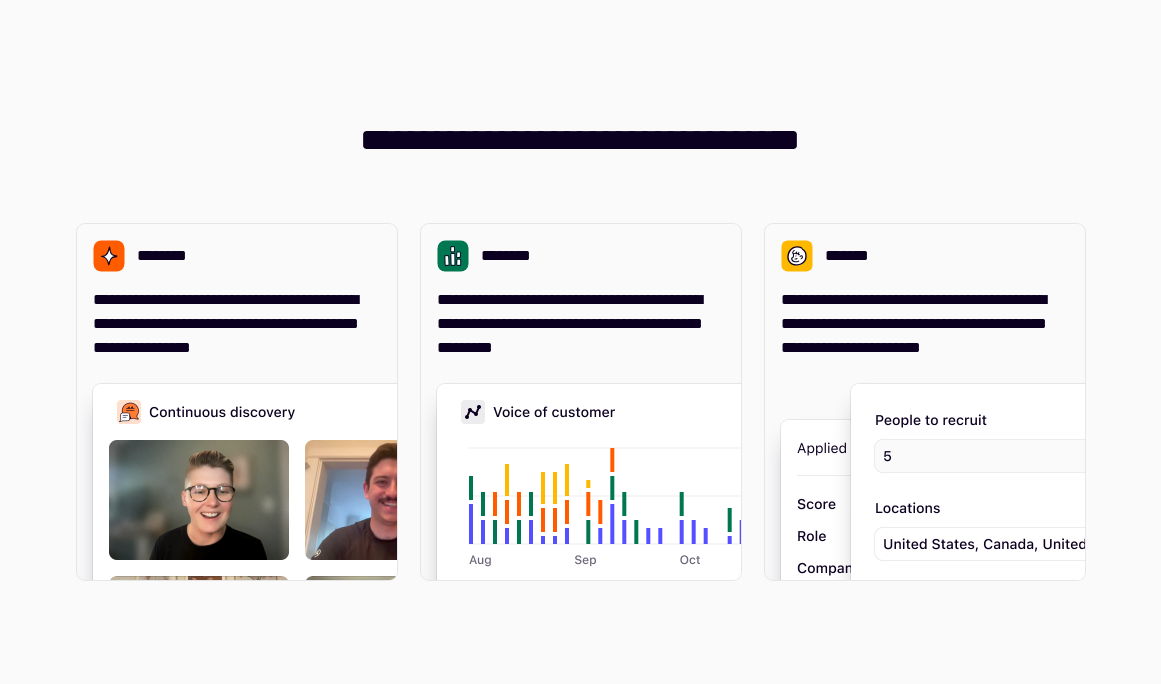 scroll, scrollTop: 0, scrollLeft: 0, axis: both 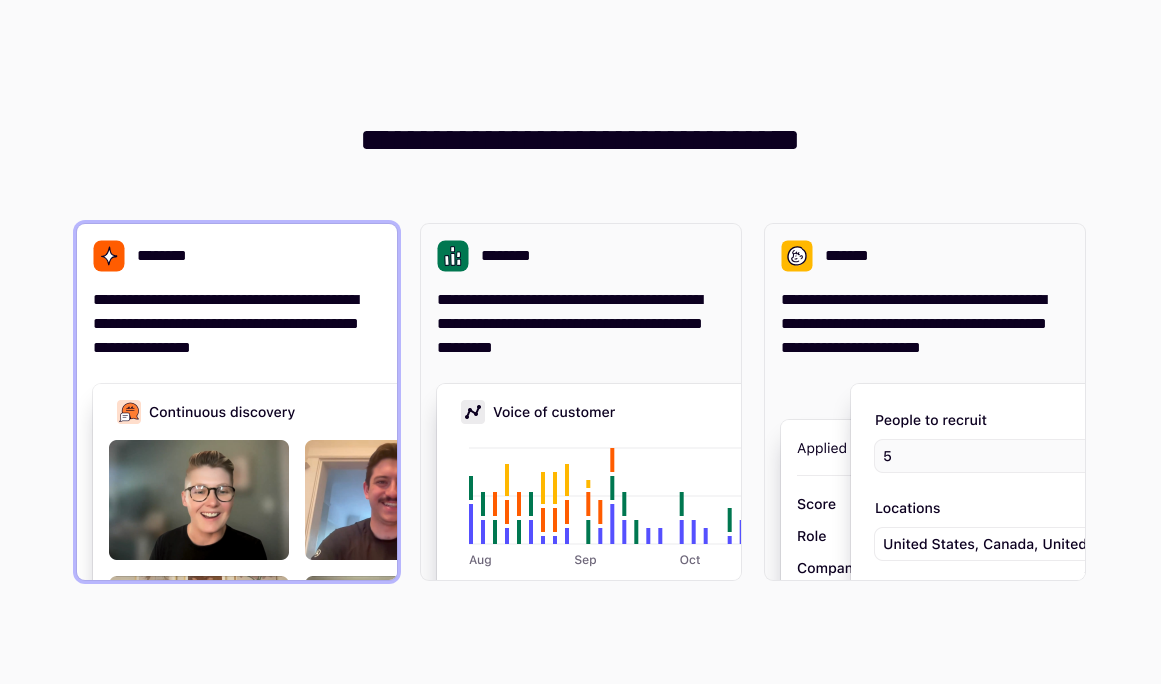 click on "**********" at bounding box center (237, 324) 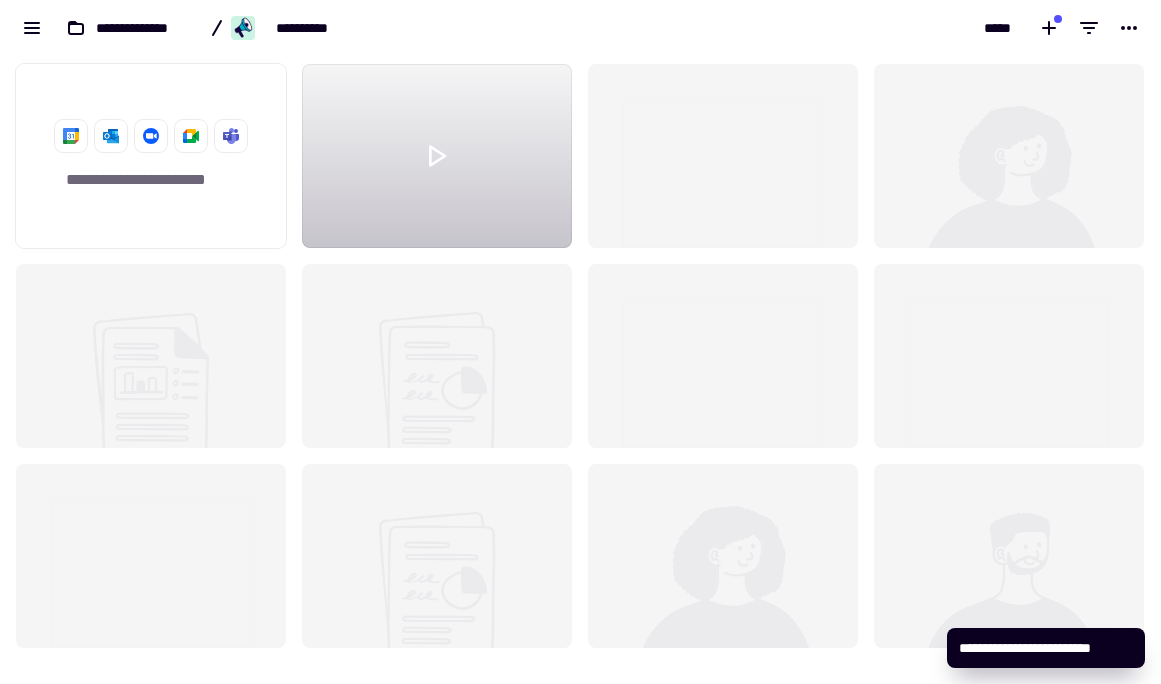 scroll, scrollTop: 1, scrollLeft: 1, axis: both 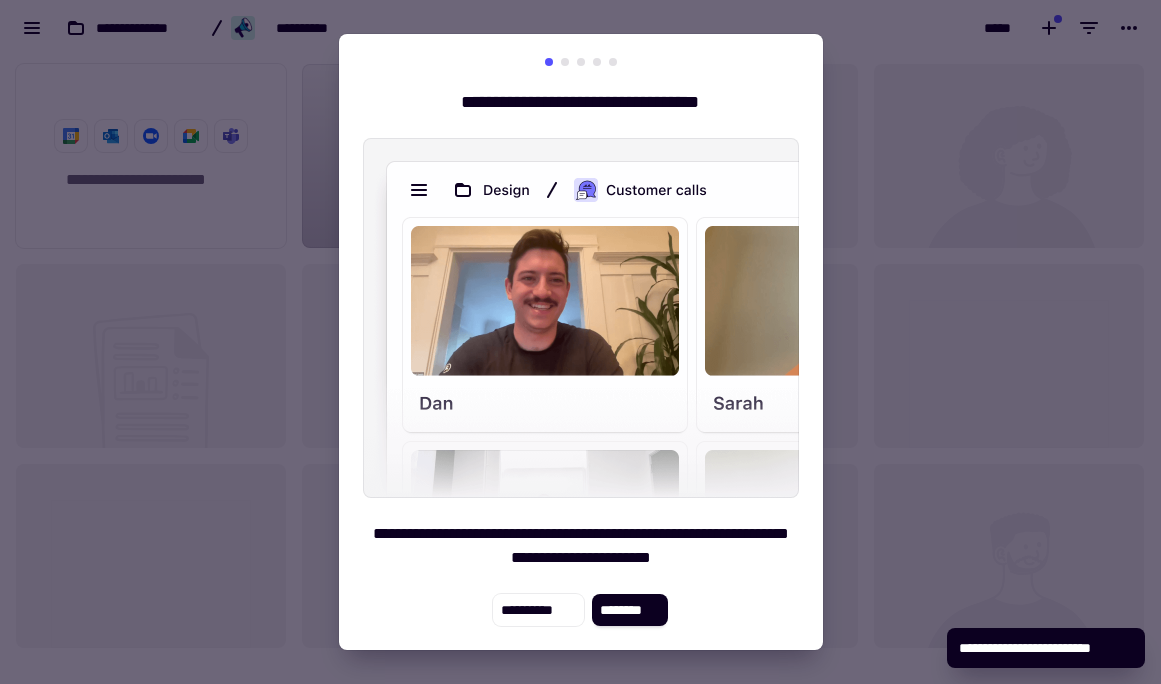 click at bounding box center (580, 342) 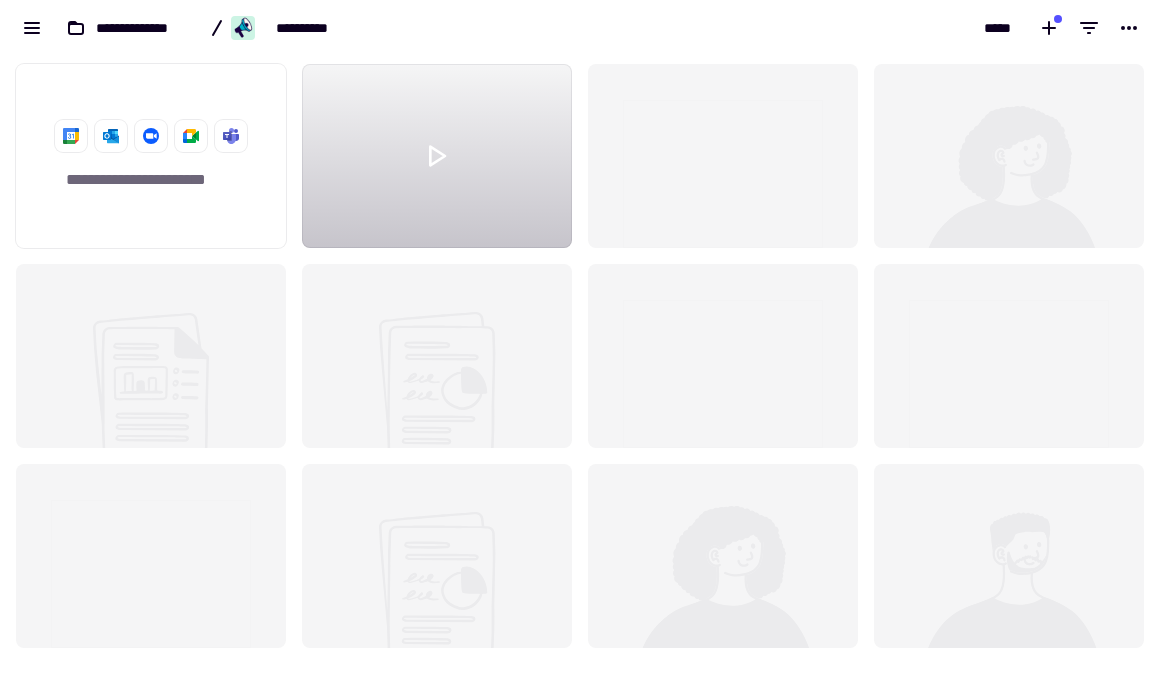 scroll, scrollTop: 106, scrollLeft: 0, axis: vertical 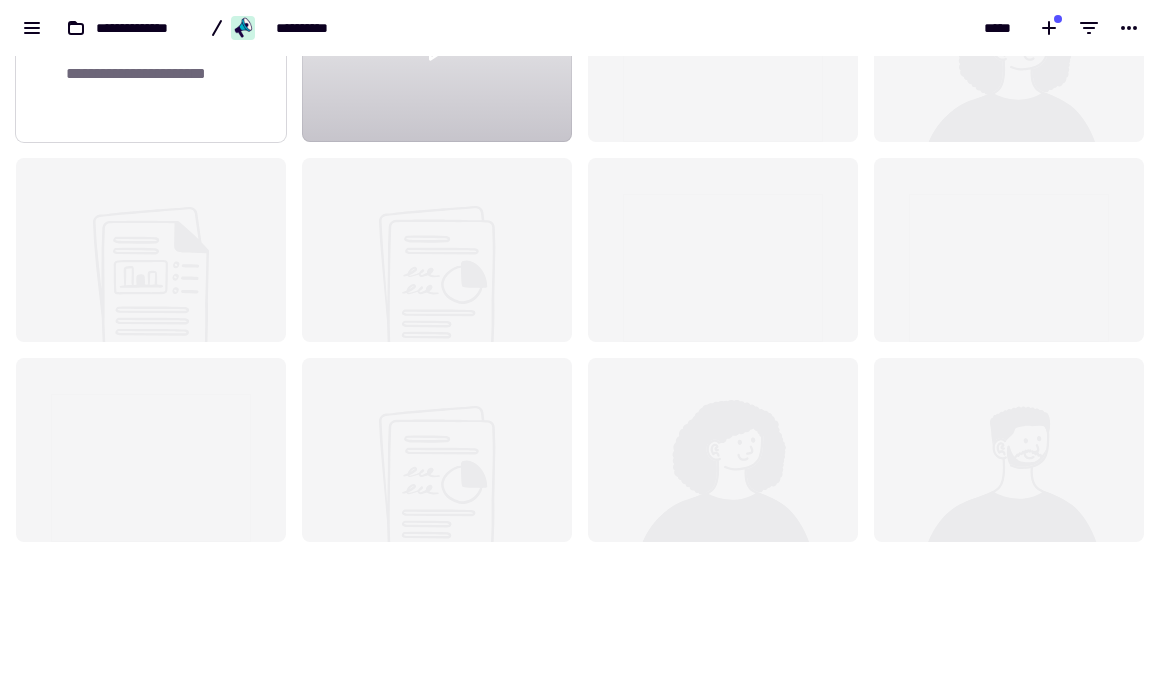 click on "**********" 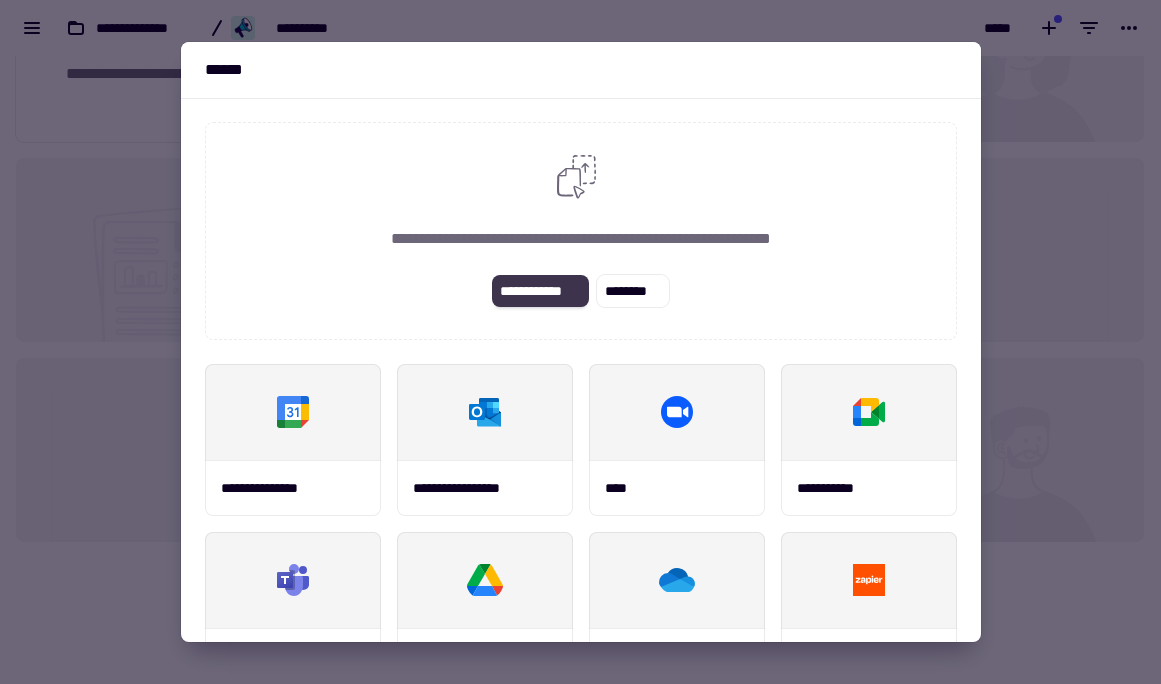 click on "**********" 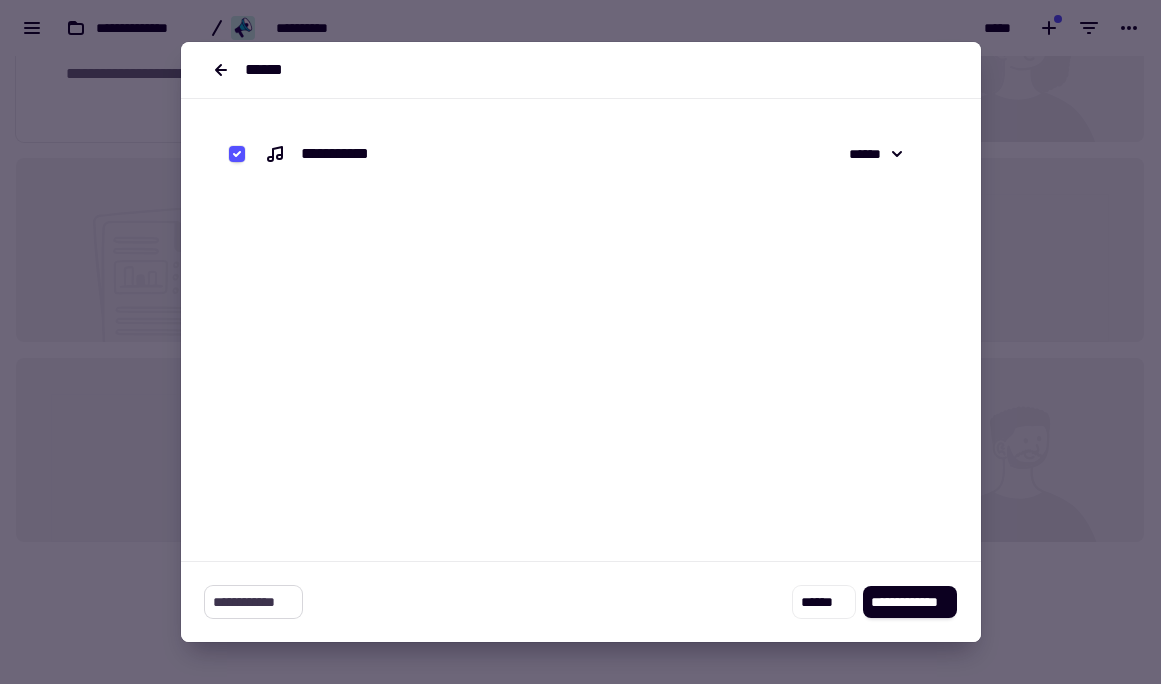 click on "**********" 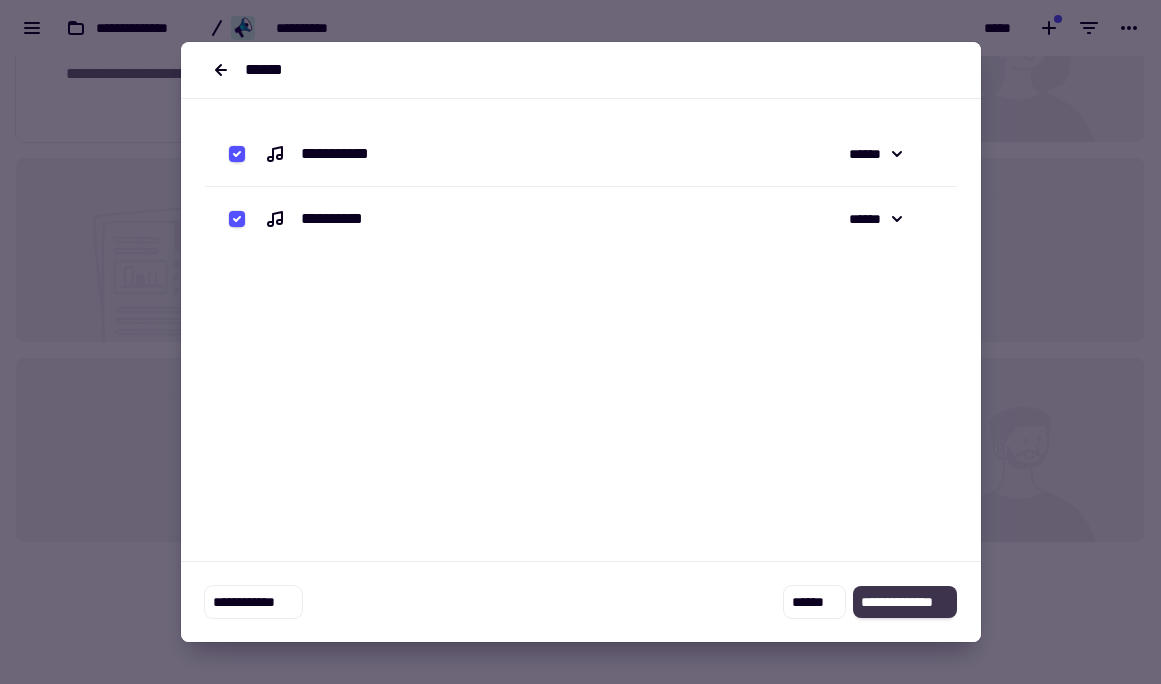 click on "**********" 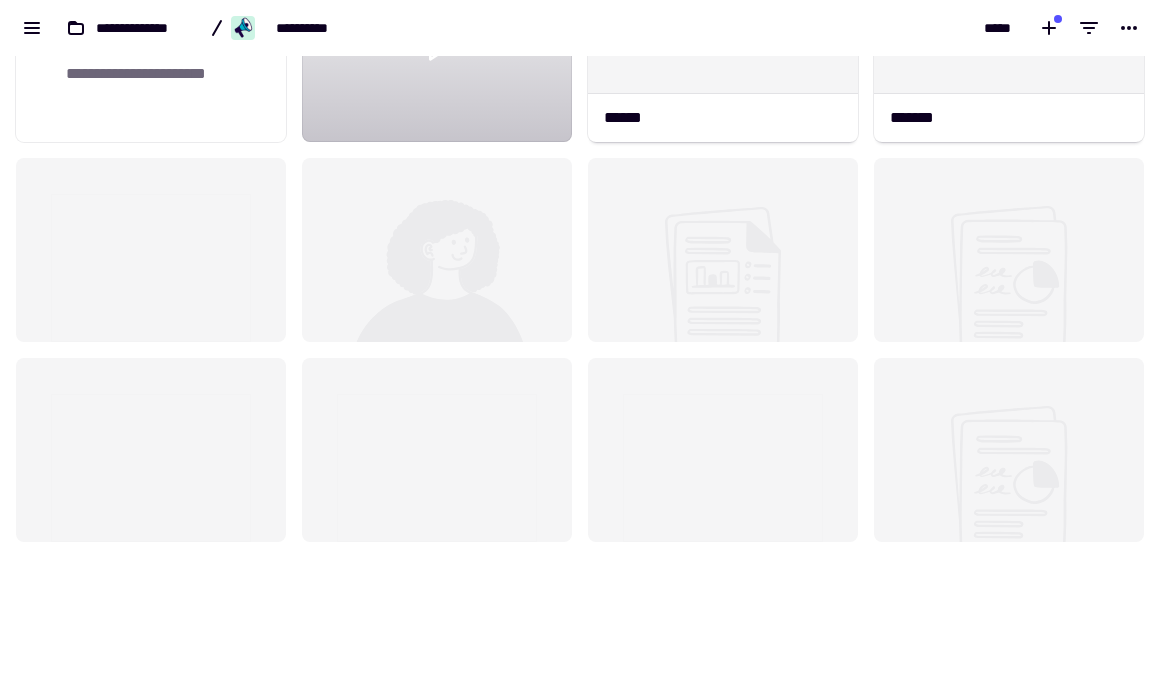 scroll, scrollTop: 0, scrollLeft: 0, axis: both 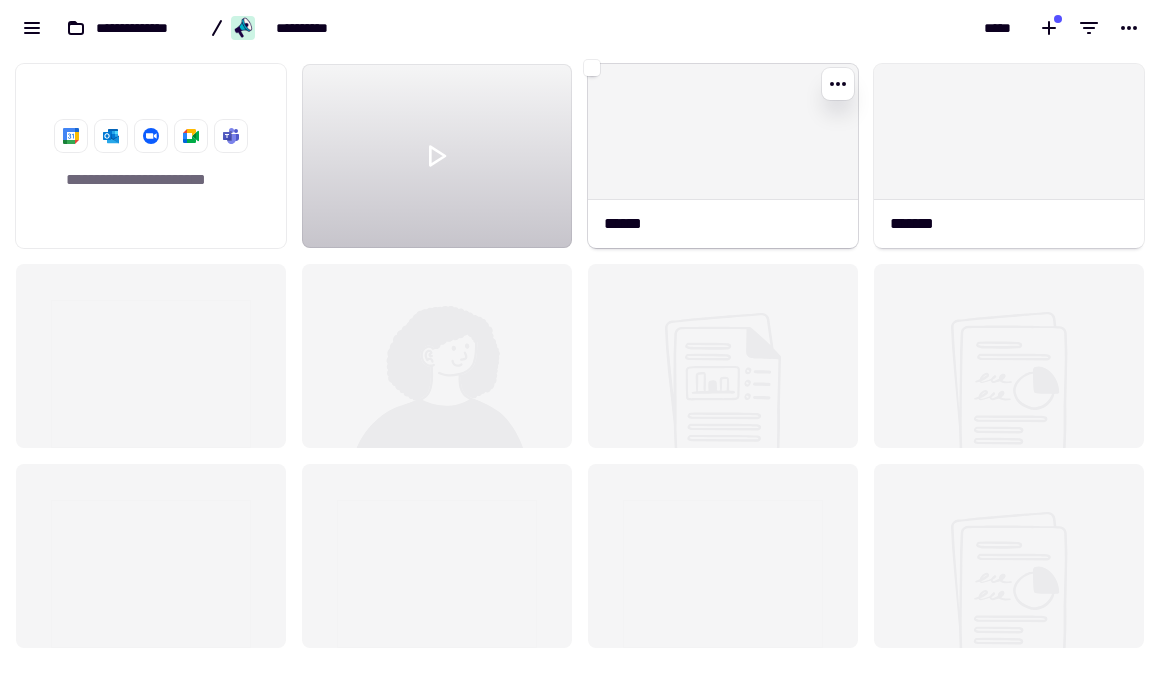 click 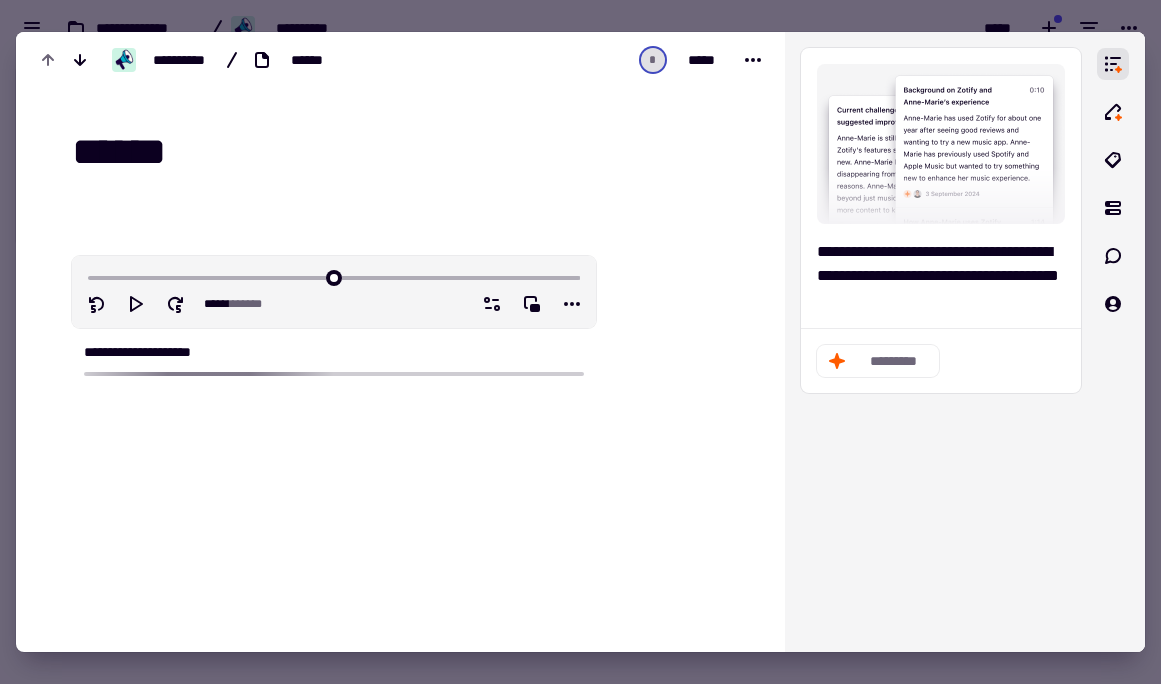 click at bounding box center [580, 342] 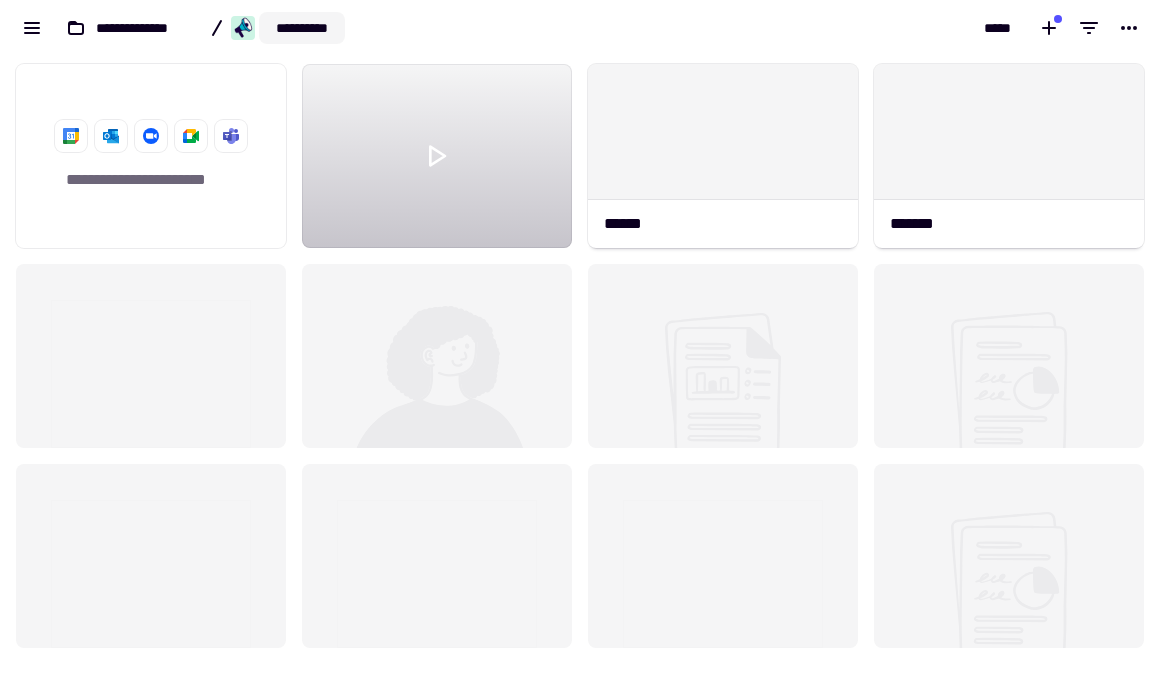 click on "**********" 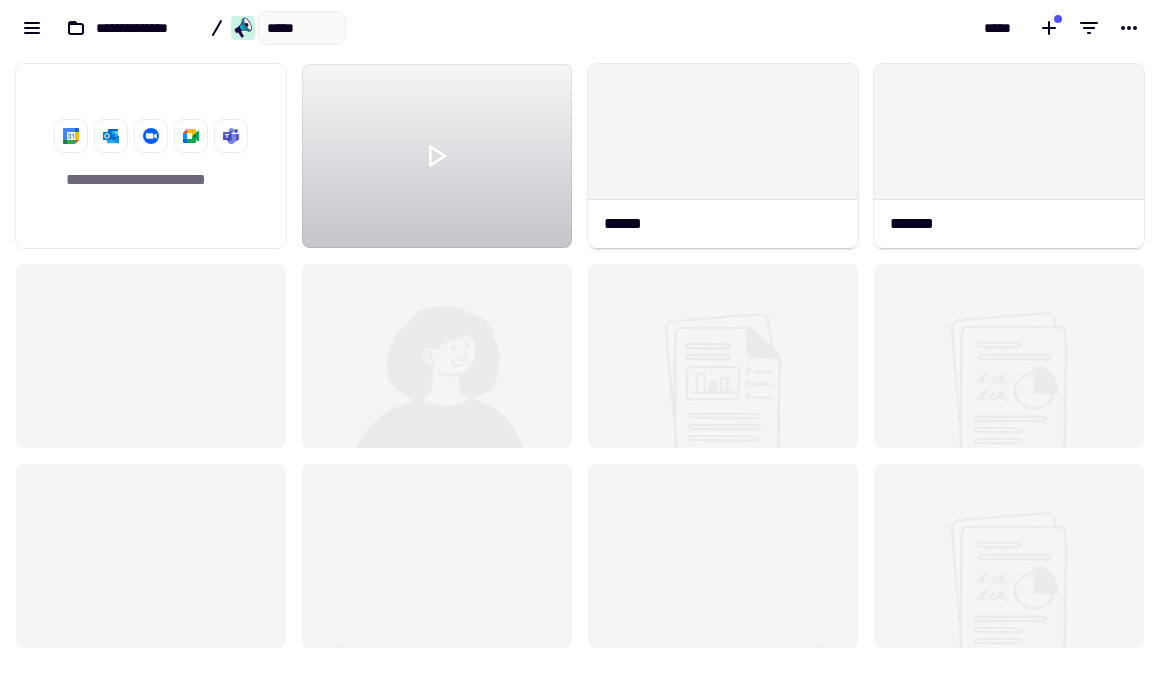 type on "******" 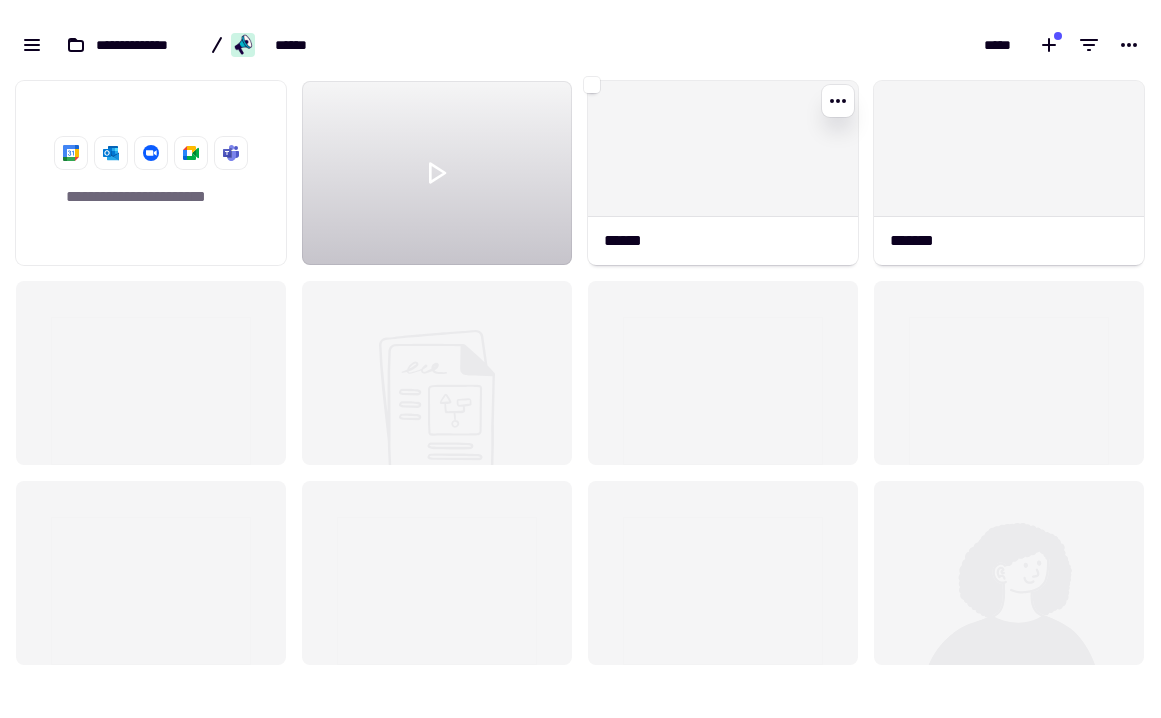 scroll, scrollTop: 3, scrollLeft: 0, axis: vertical 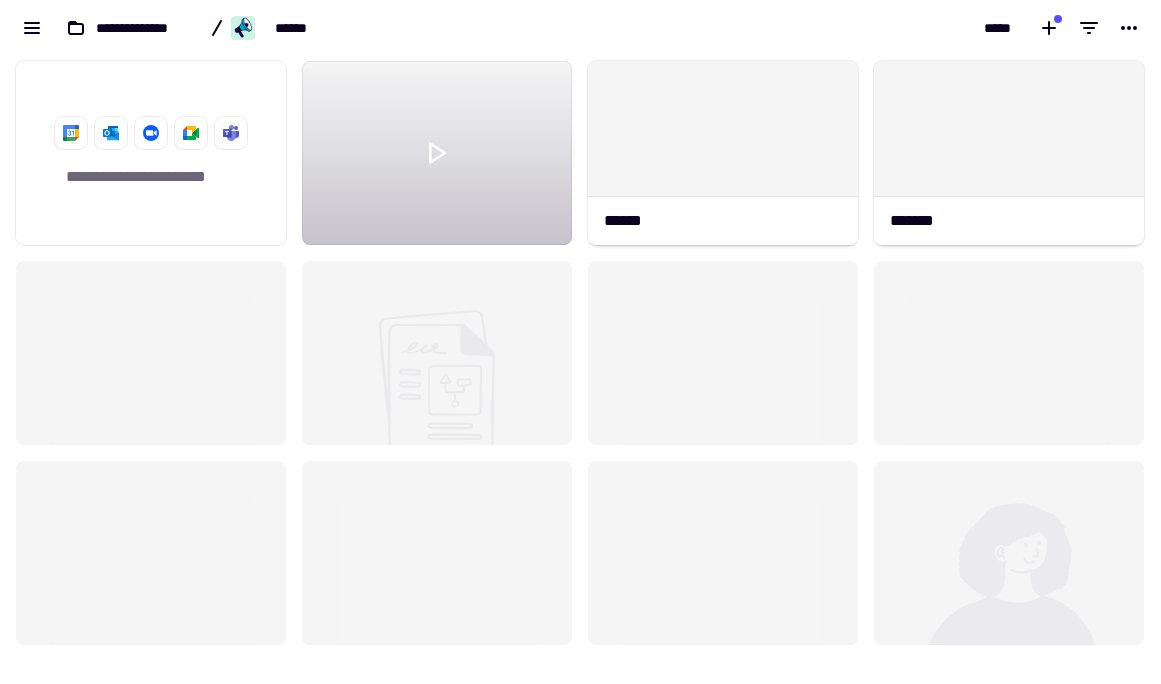 click 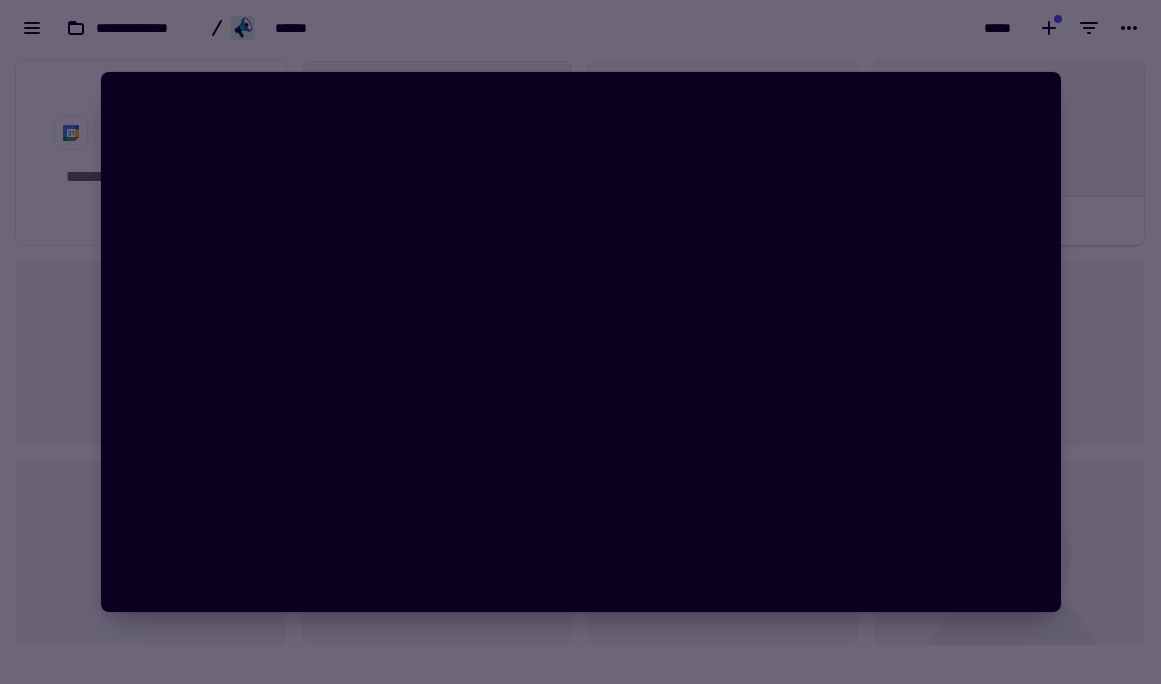 click at bounding box center (580, 342) 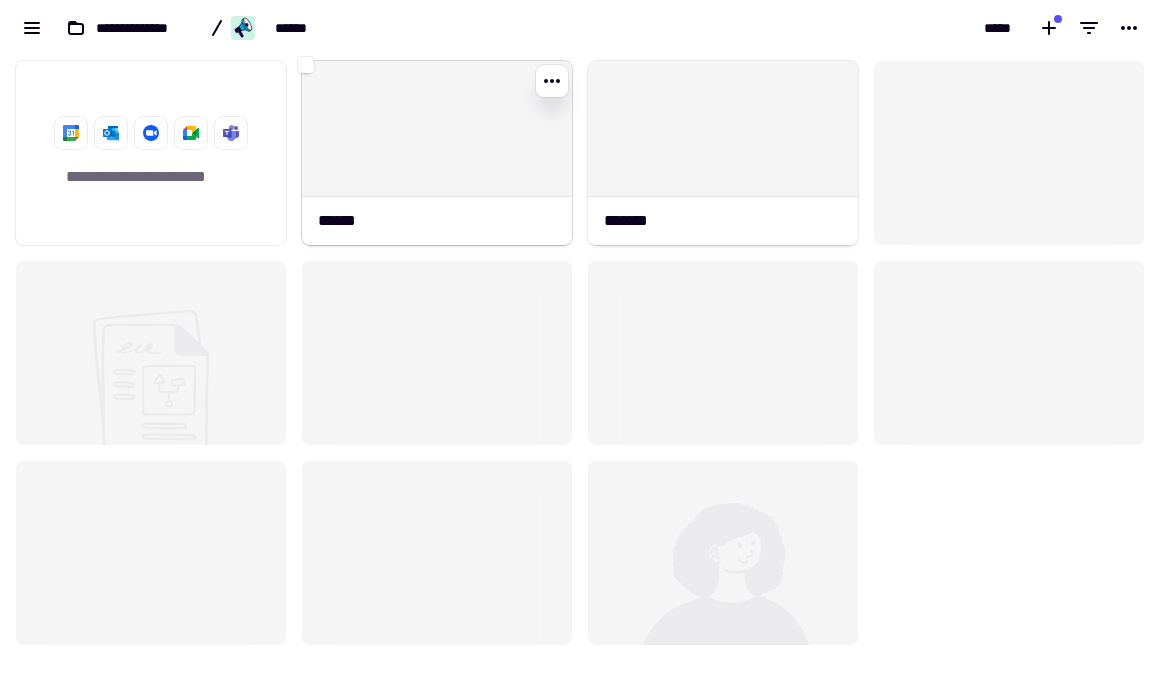 click 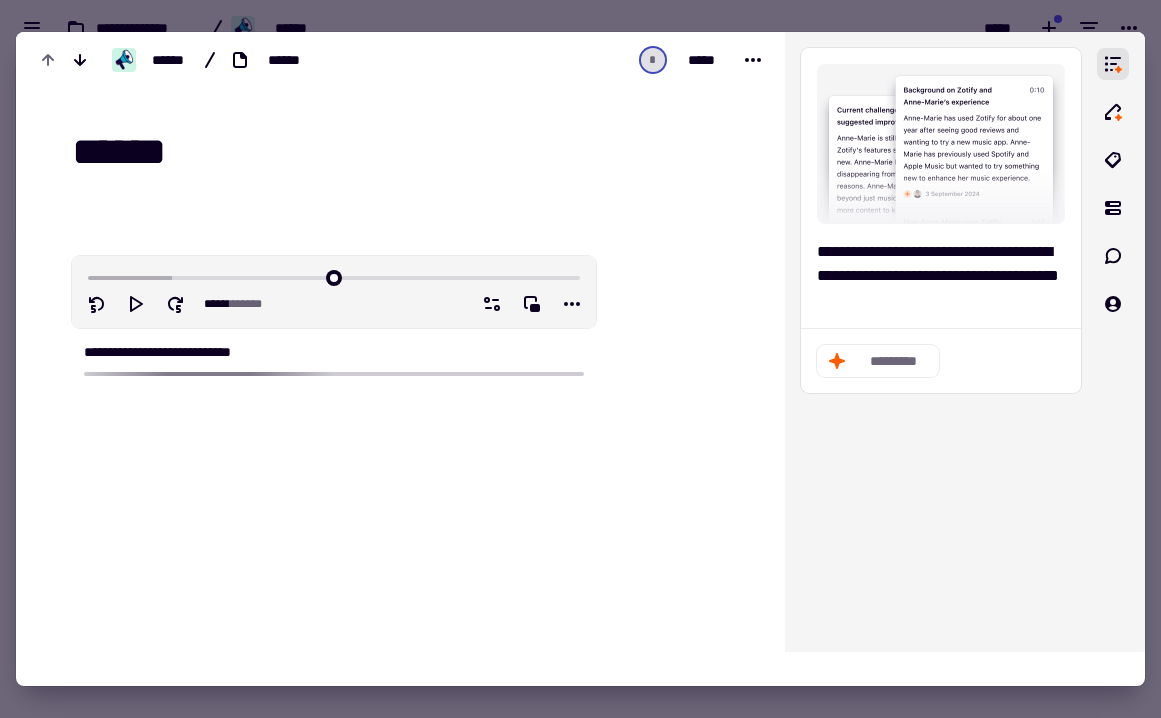 scroll, scrollTop: 1, scrollLeft: 1, axis: both 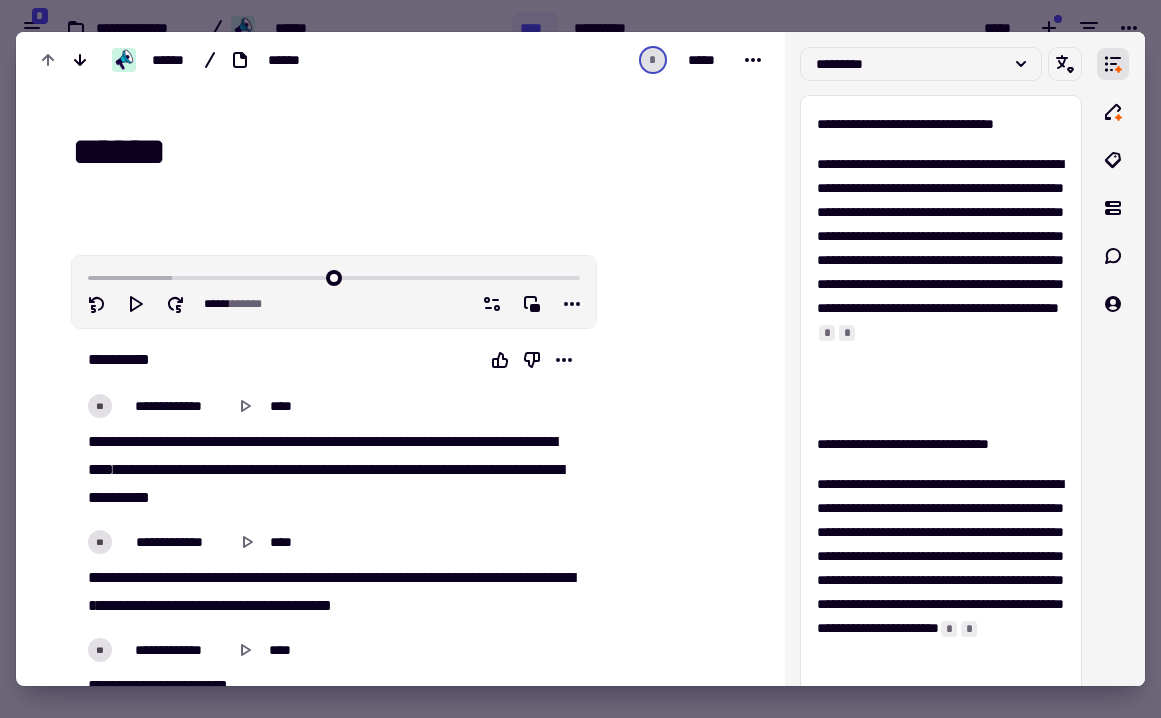 click at bounding box center [580, 359] 